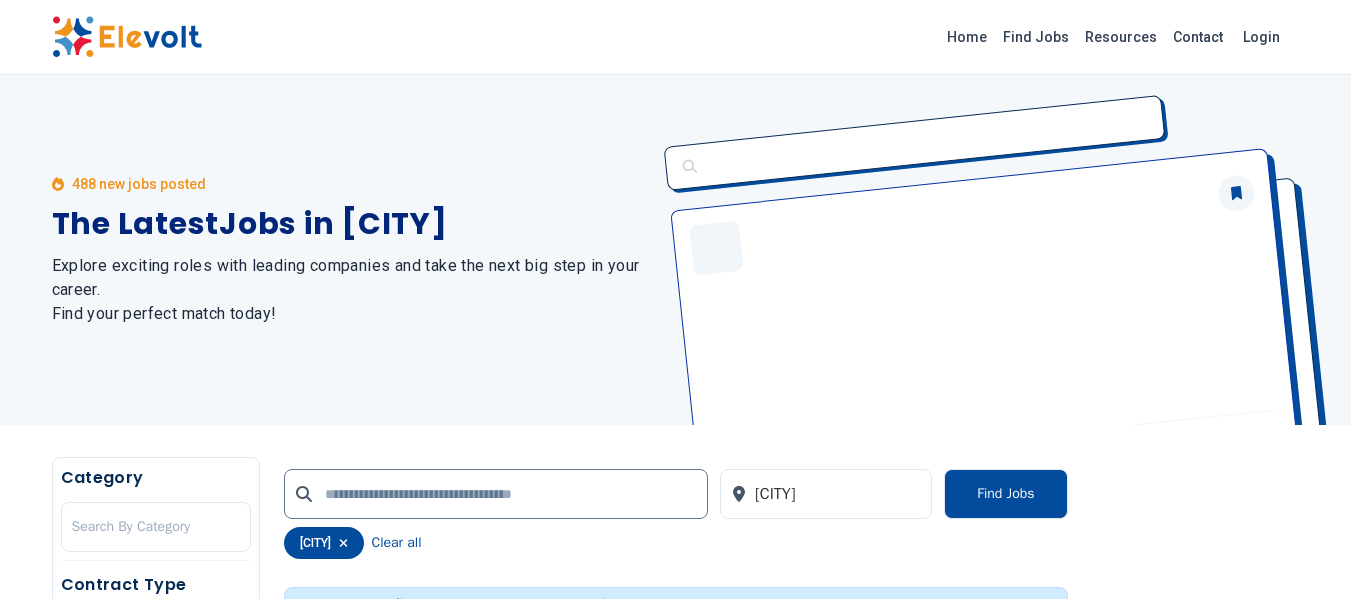 scroll, scrollTop: 0, scrollLeft: 0, axis: both 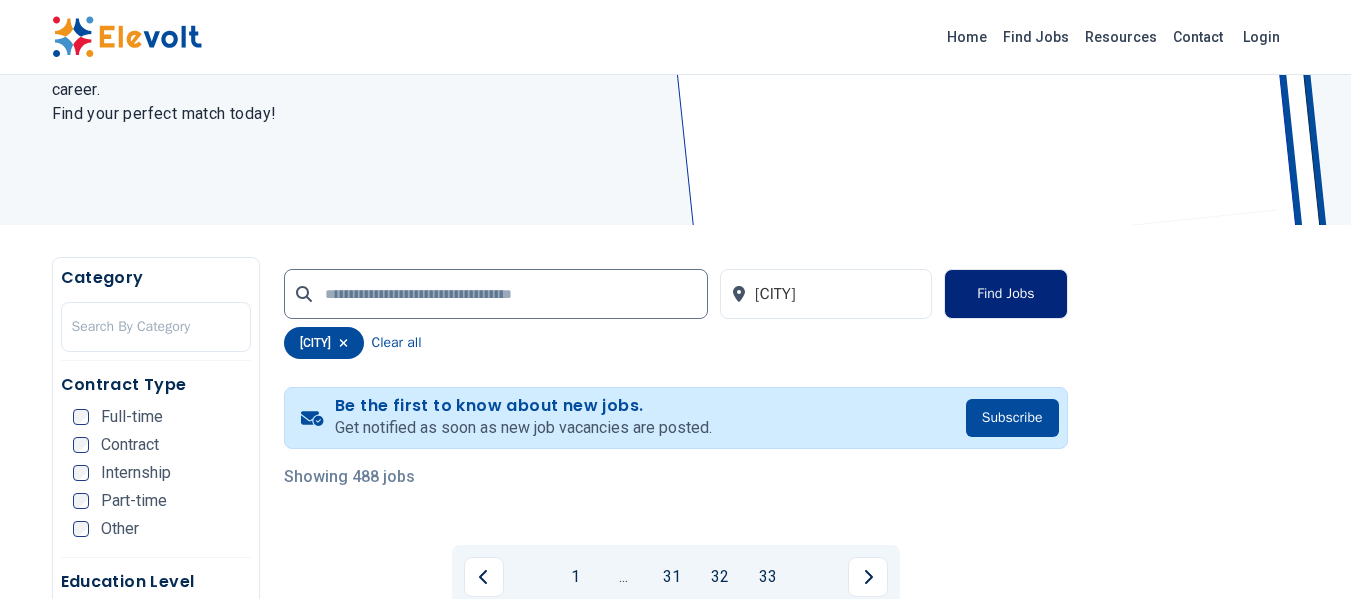 click on "Find Jobs" at bounding box center (1005, 294) 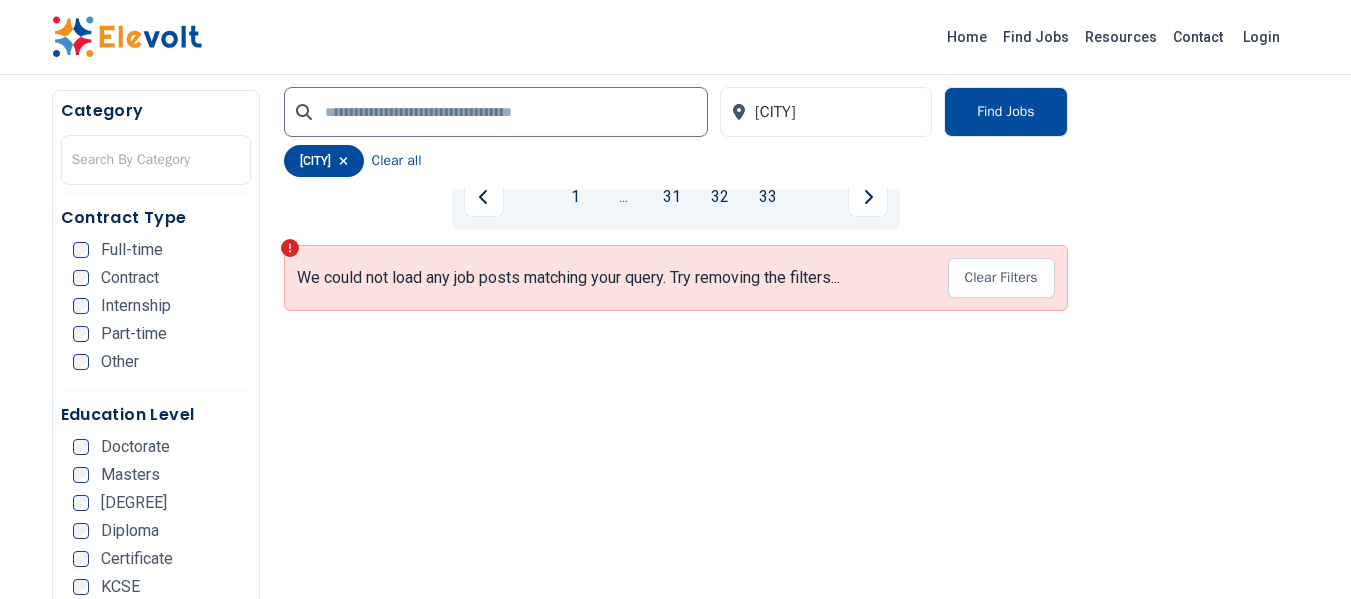 scroll, scrollTop: 600, scrollLeft: 0, axis: vertical 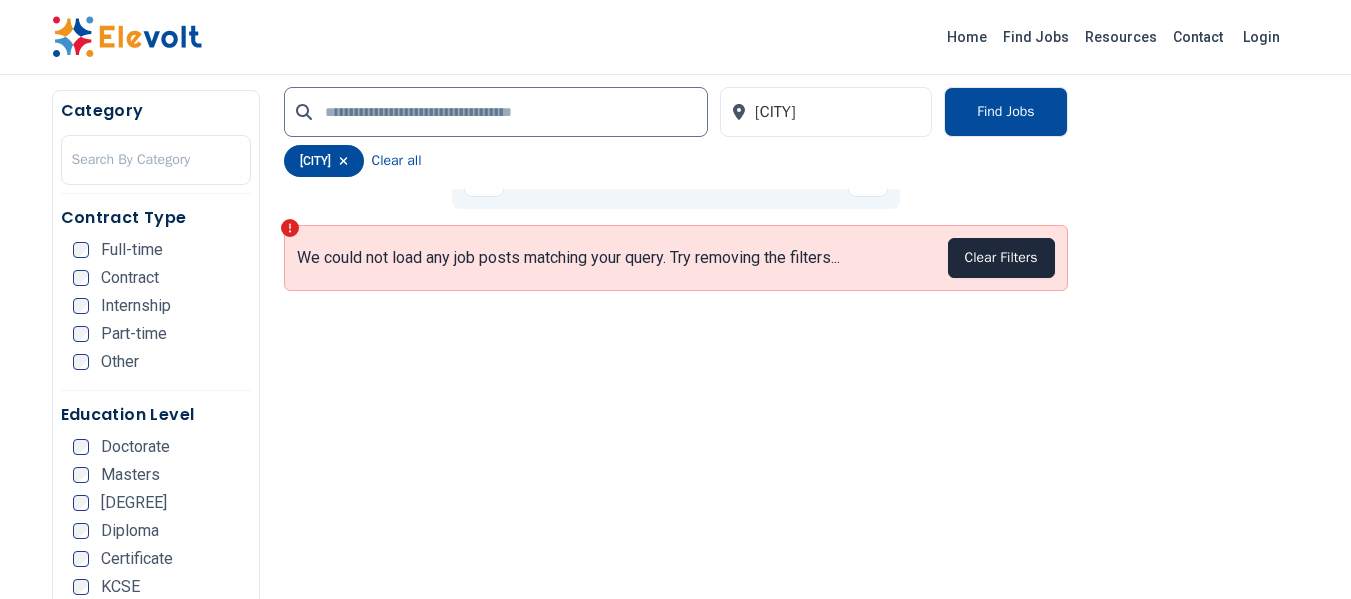 click on "Clear Filters" at bounding box center [1001, 258] 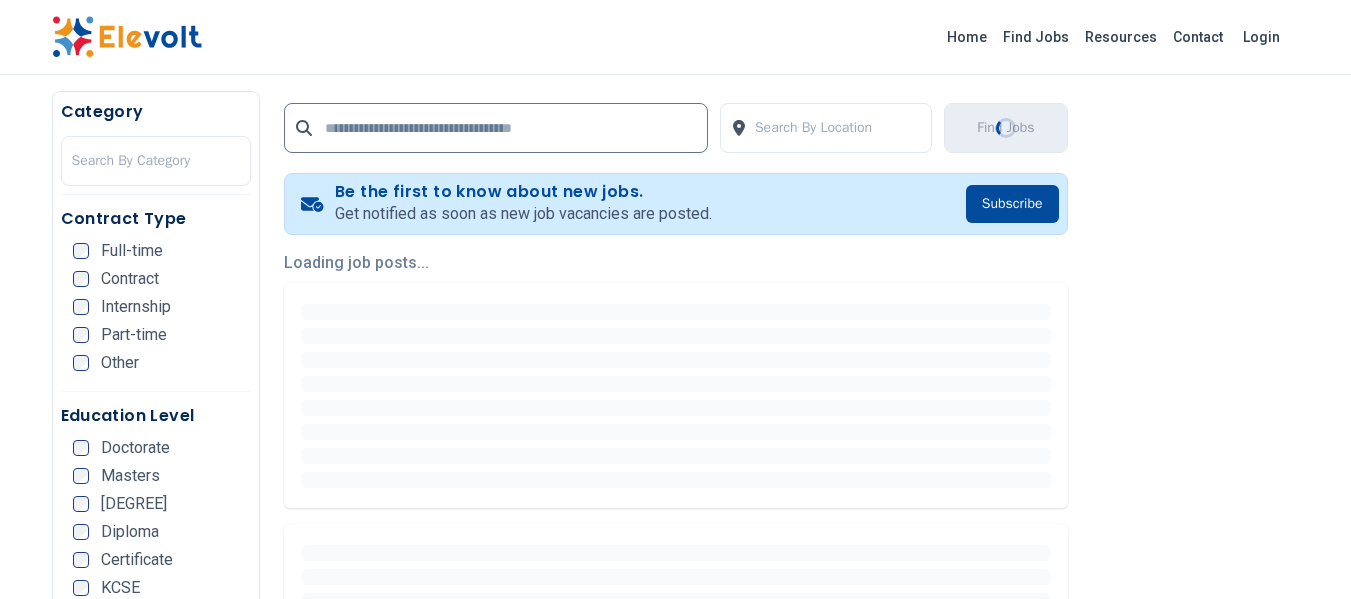 scroll, scrollTop: 400, scrollLeft: 0, axis: vertical 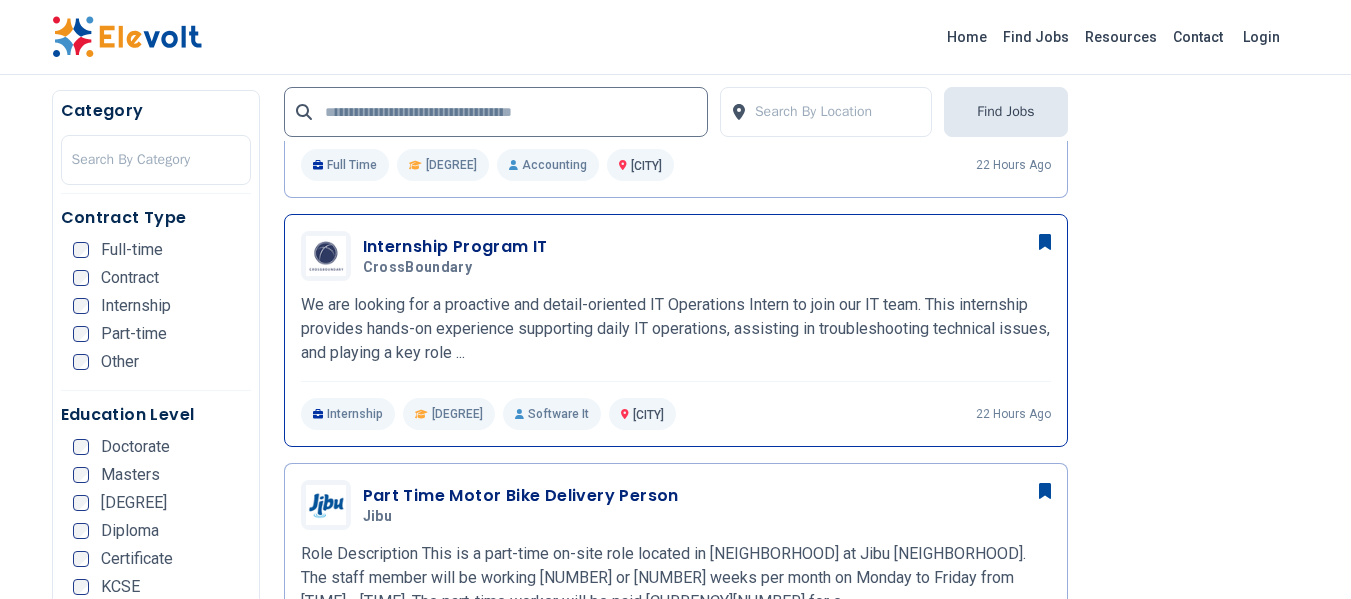 click on "Internship Program   IT" at bounding box center [455, 247] 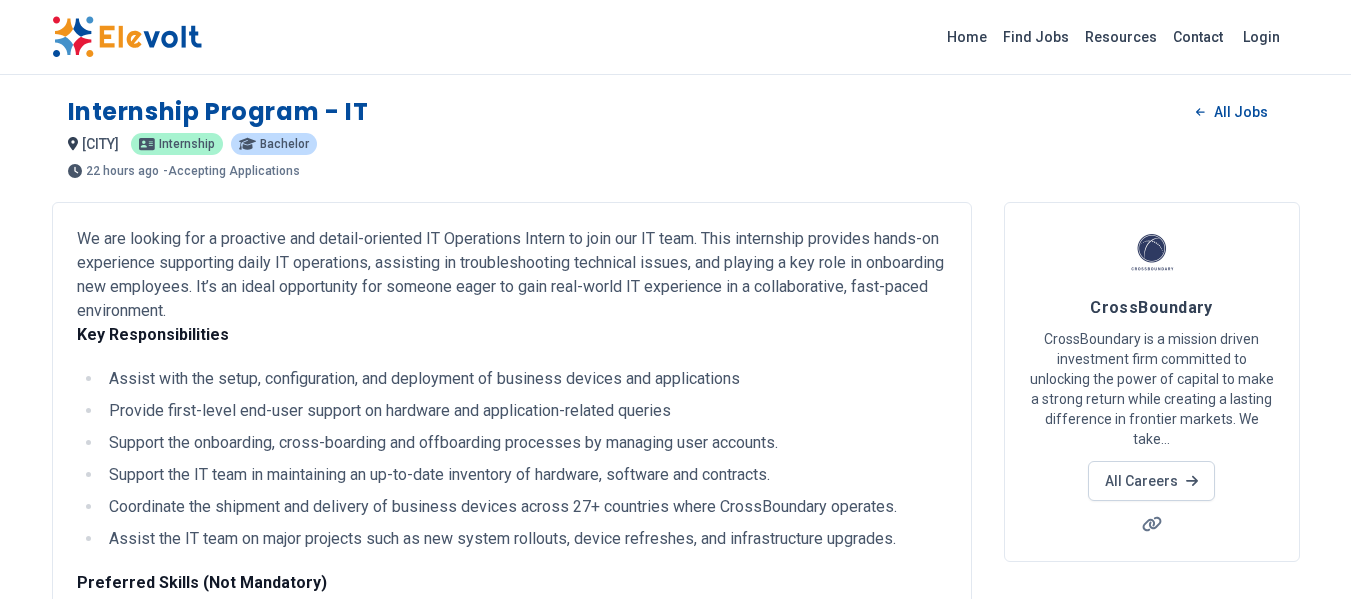 scroll, scrollTop: 0, scrollLeft: 0, axis: both 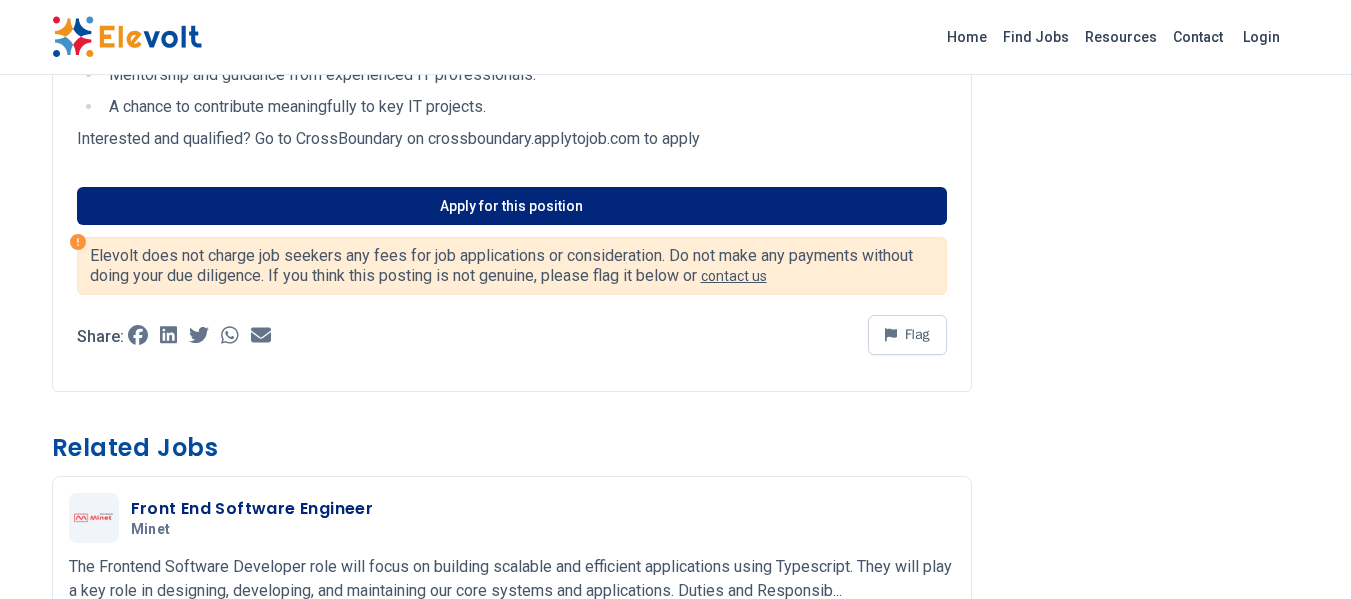 click on "Apply for this position" at bounding box center (512, 206) 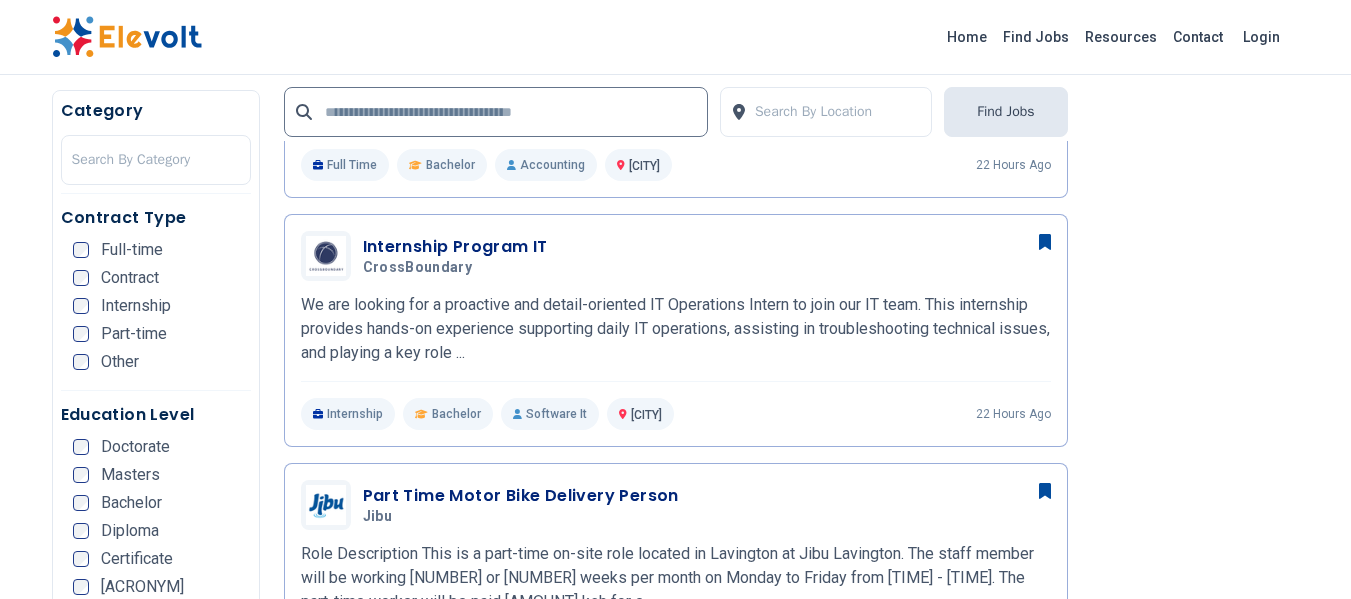 scroll, scrollTop: 0, scrollLeft: 0, axis: both 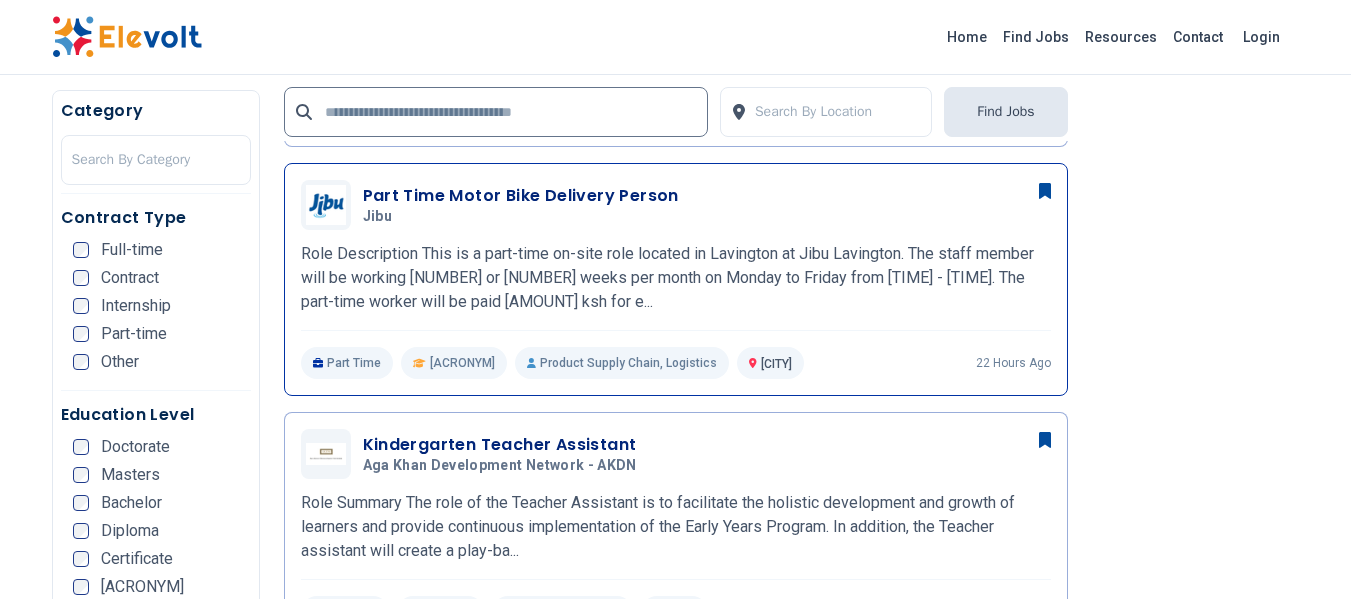 click on "Part Time Motor Bike Delivery Person" at bounding box center (521, 196) 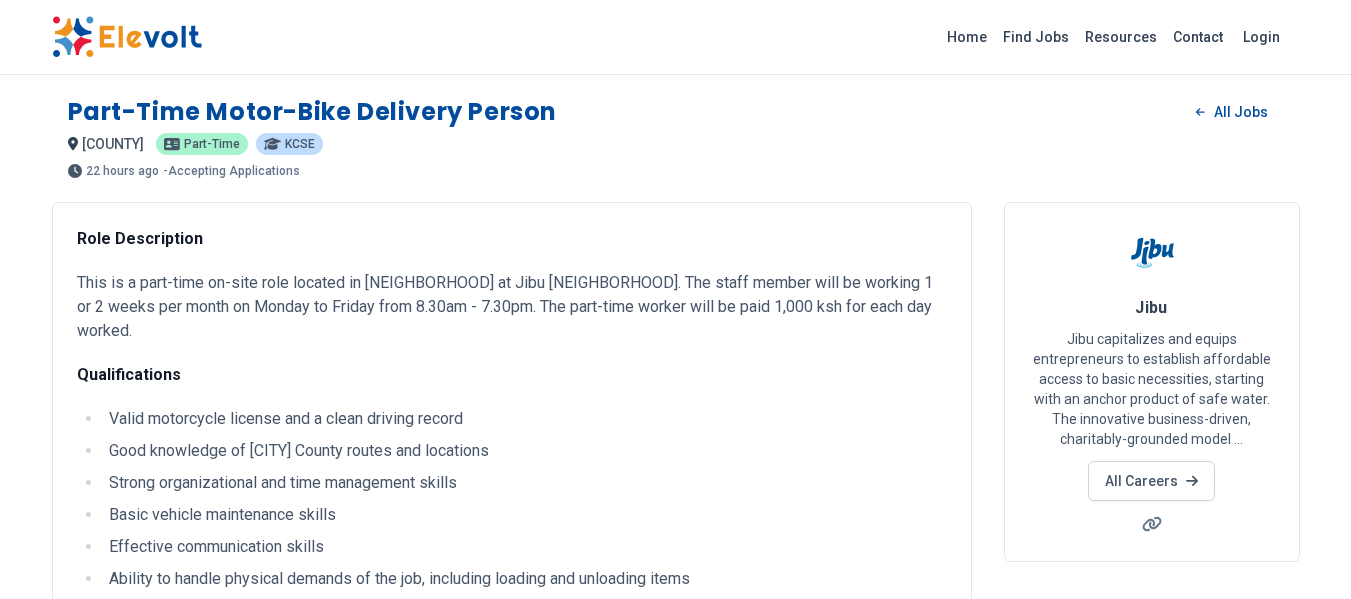 scroll, scrollTop: 74, scrollLeft: 0, axis: vertical 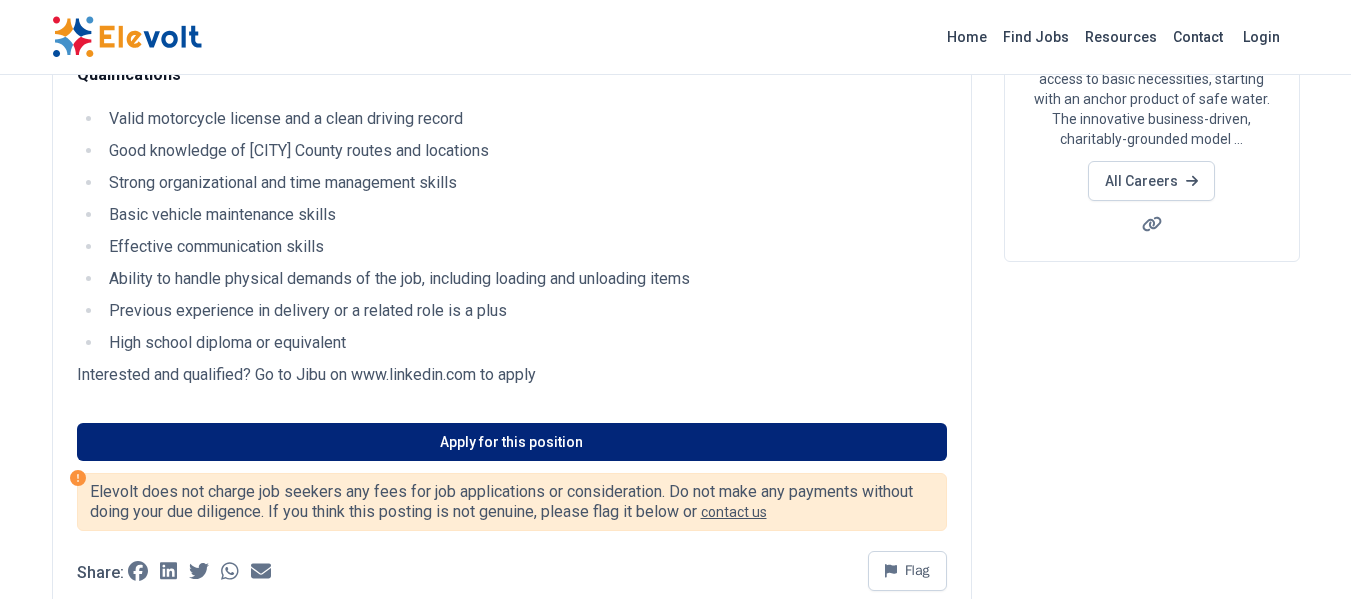 click on "Apply for this position" at bounding box center (512, 442) 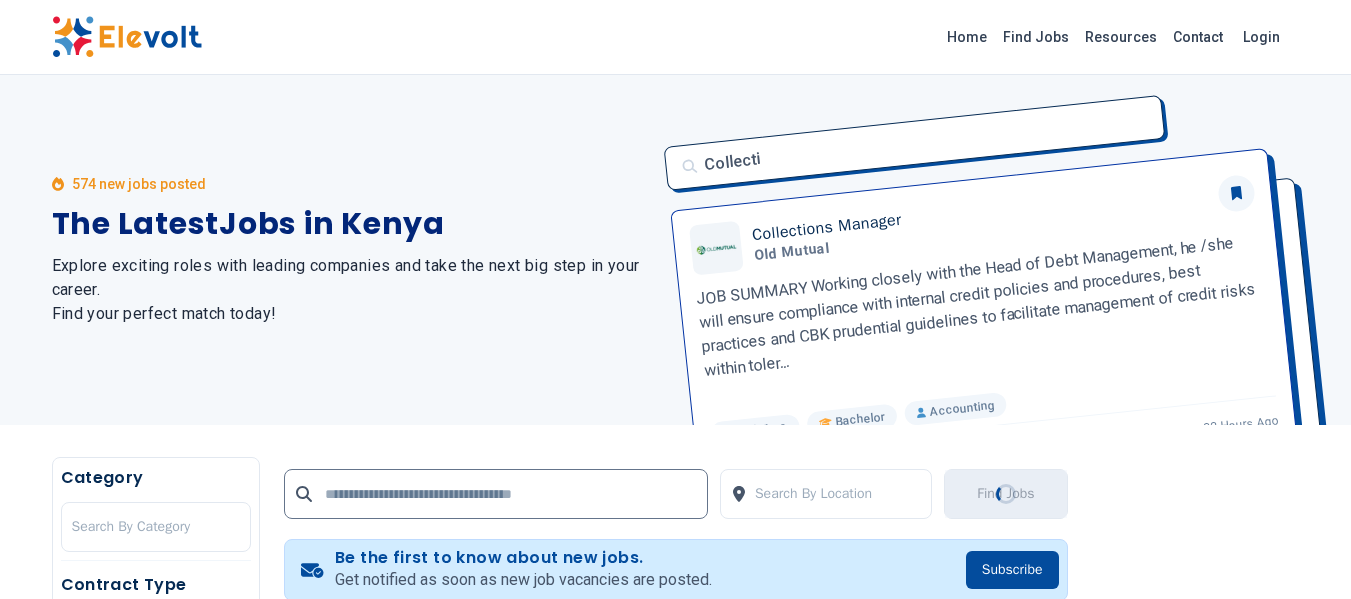 scroll, scrollTop: 0, scrollLeft: 0, axis: both 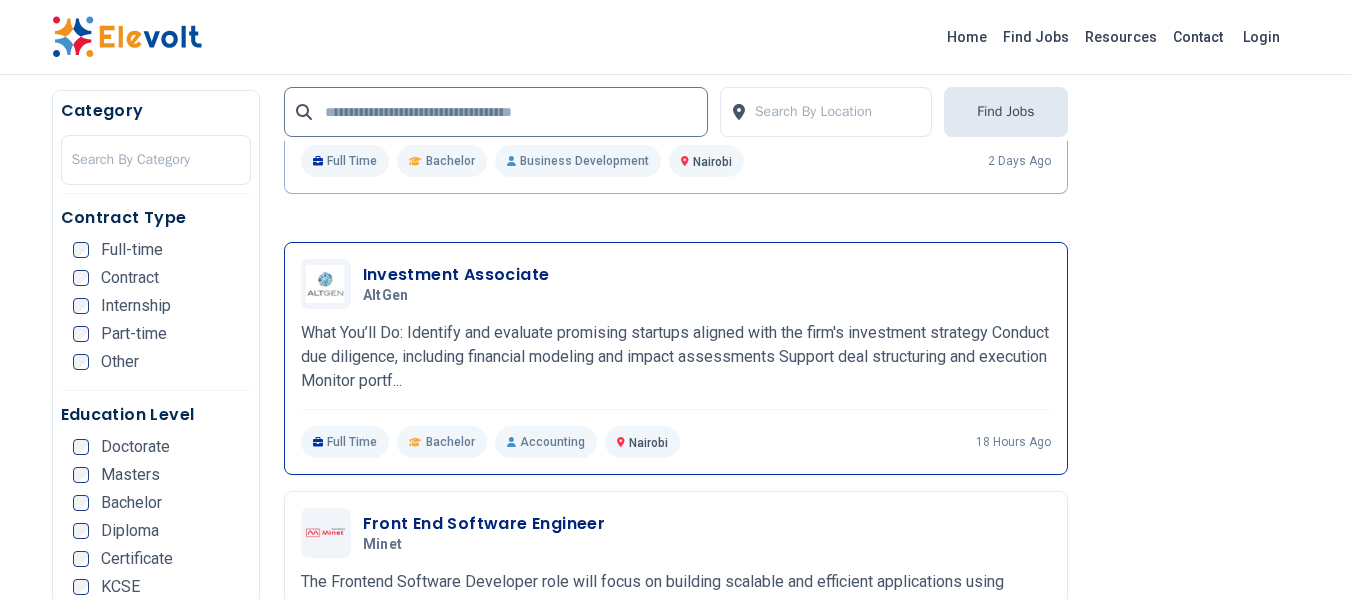 click on "Investment Associate" at bounding box center (456, 275) 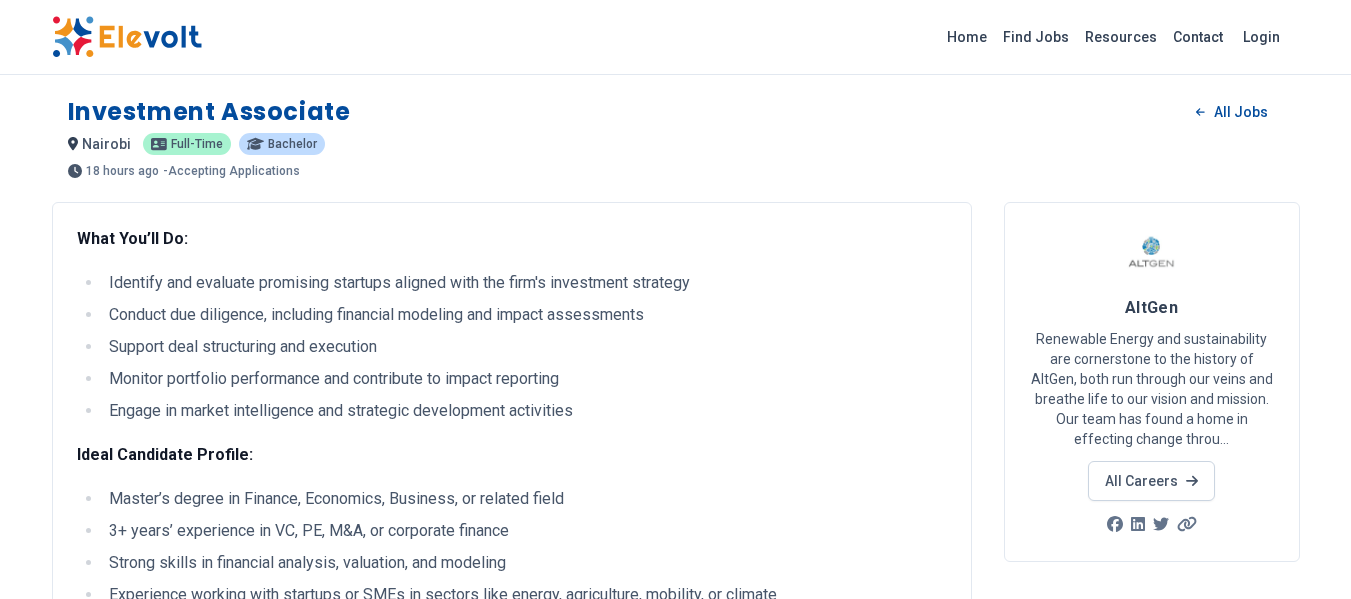 scroll, scrollTop: 500, scrollLeft: 0, axis: vertical 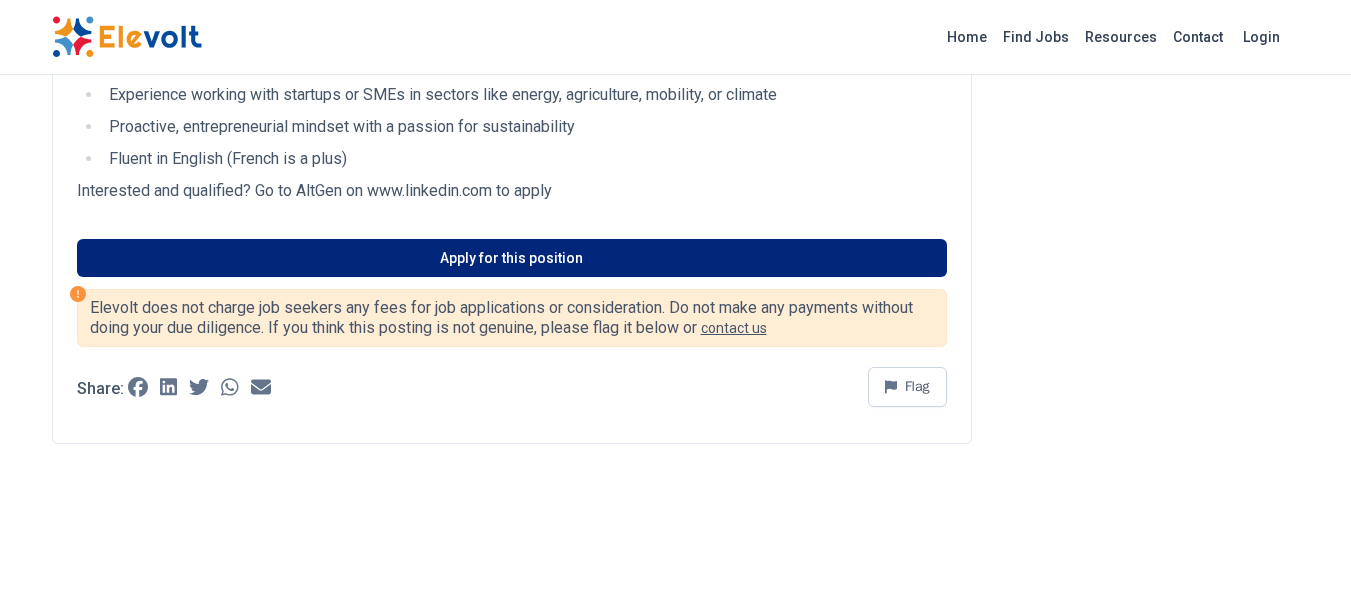 click on "Apply for this position" at bounding box center (512, 258) 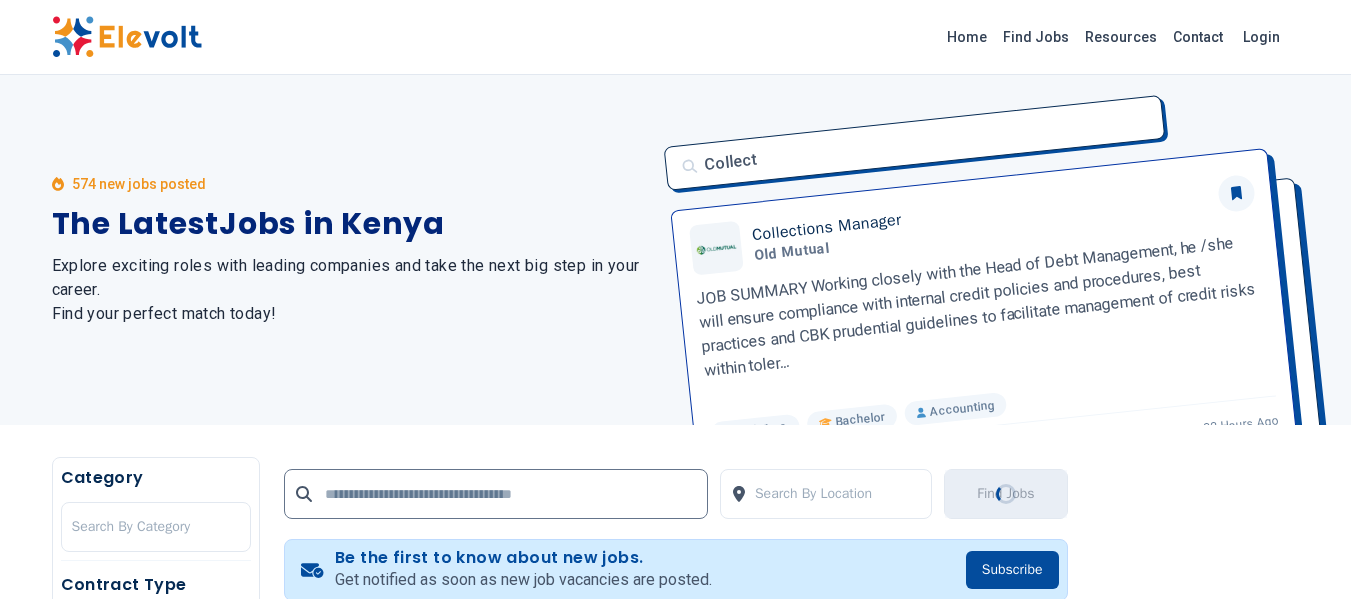 scroll, scrollTop: 0, scrollLeft: 0, axis: both 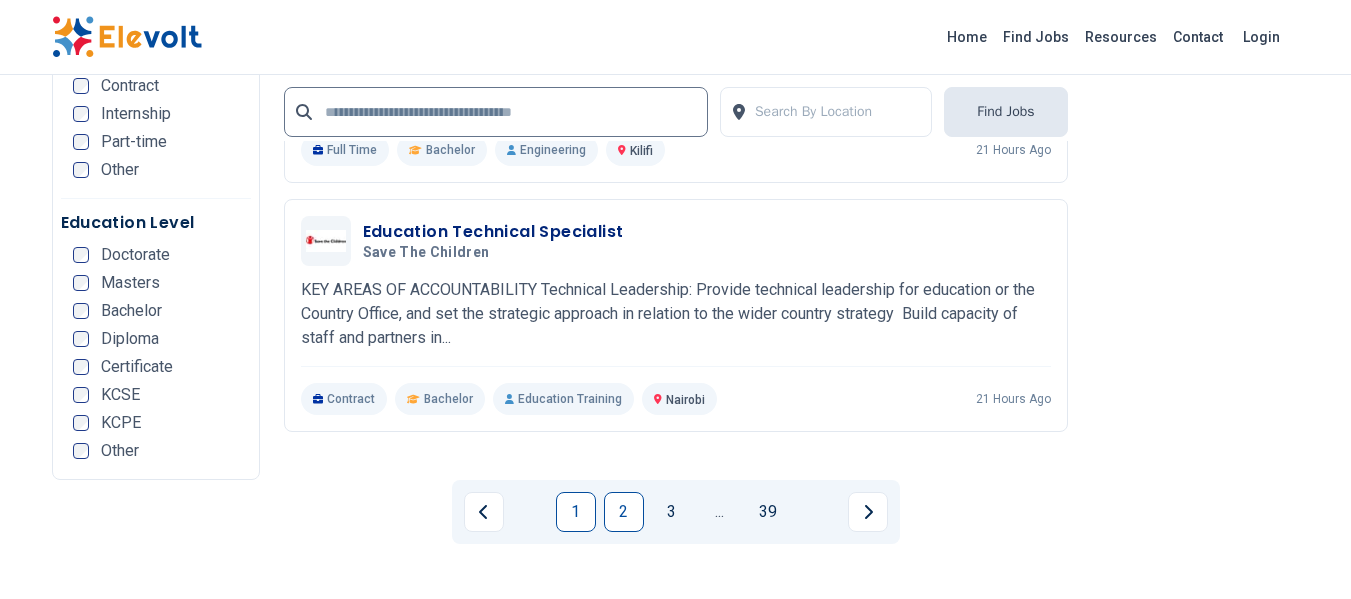 click on "2" at bounding box center (624, 512) 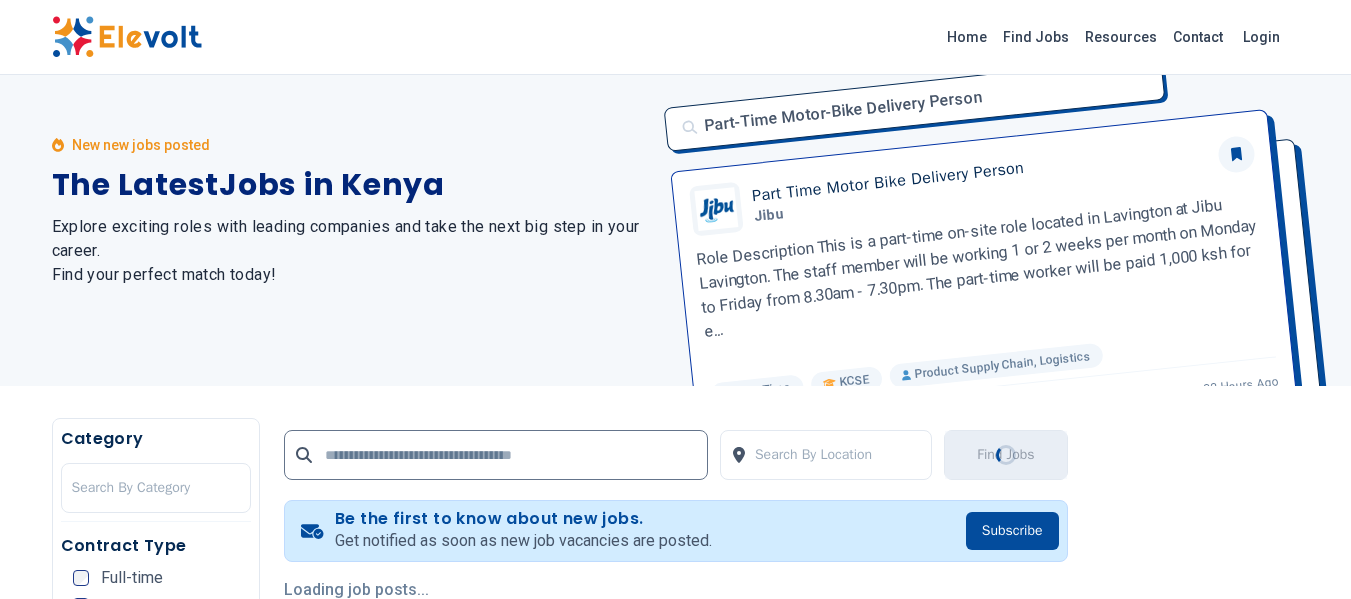scroll, scrollTop: 0, scrollLeft: 0, axis: both 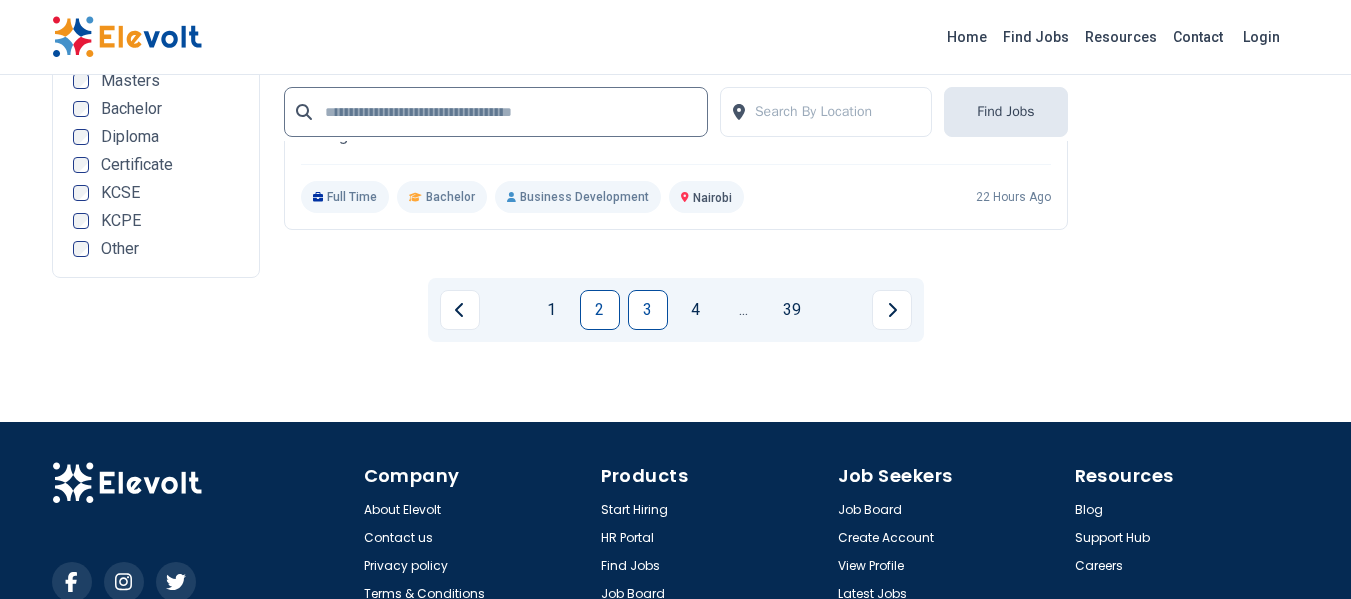 click on "3" at bounding box center [648, 310] 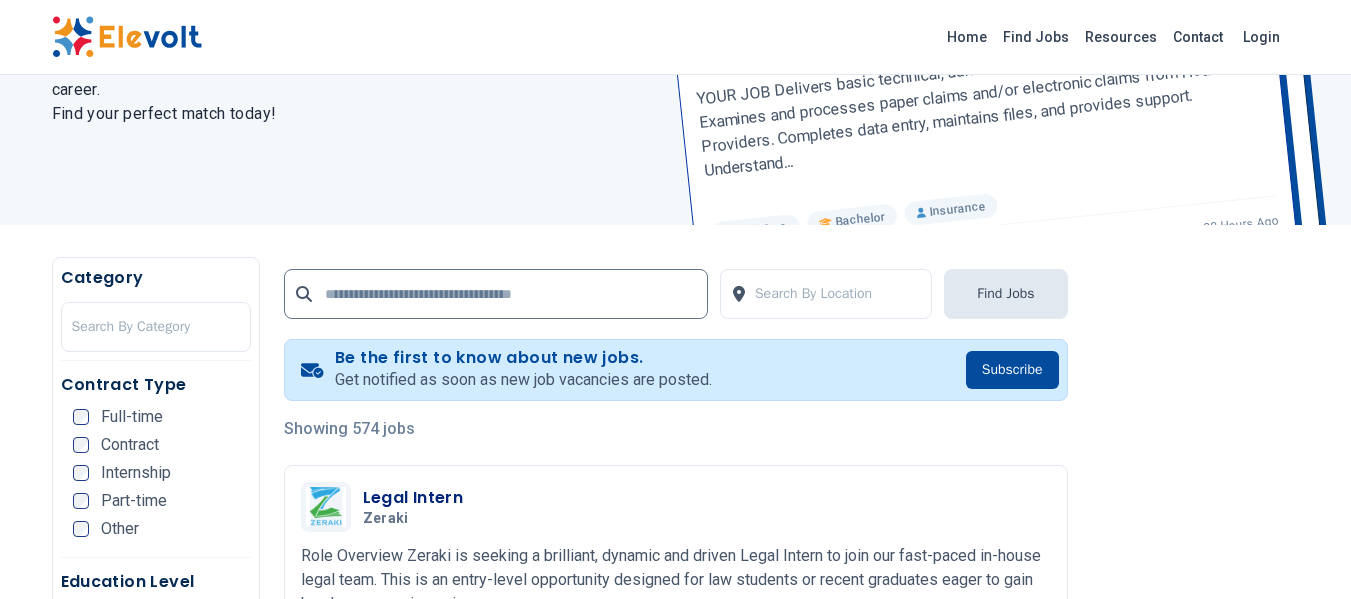 scroll, scrollTop: 400, scrollLeft: 0, axis: vertical 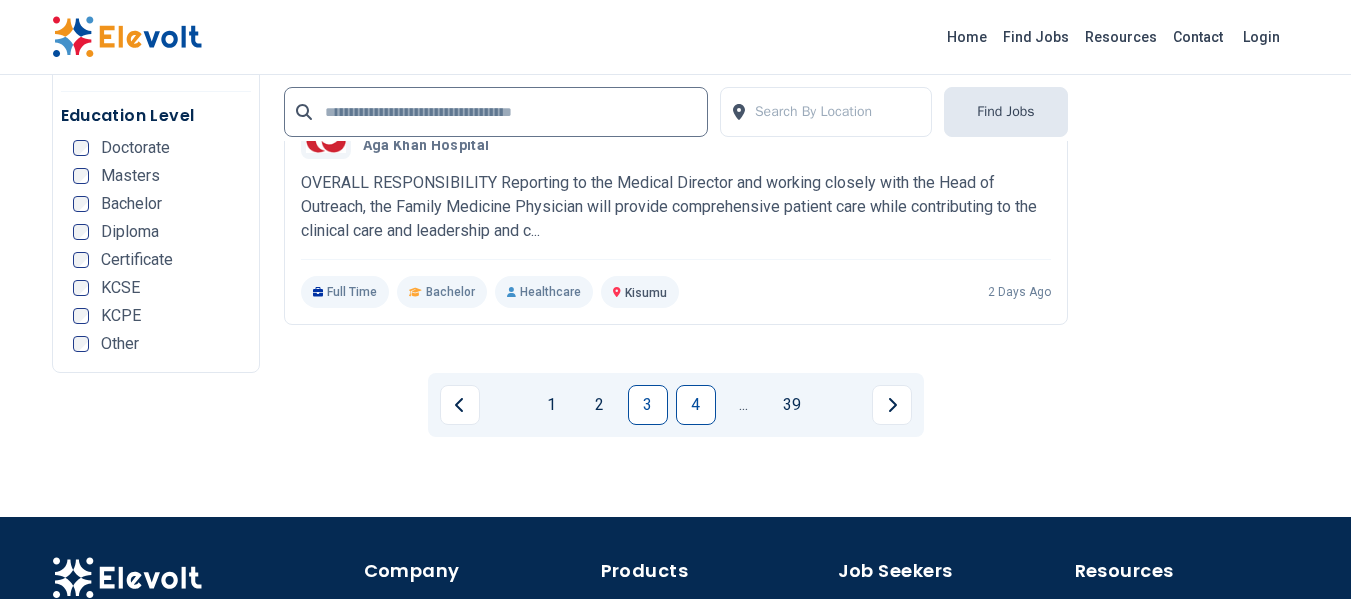 click on "4" at bounding box center [696, 405] 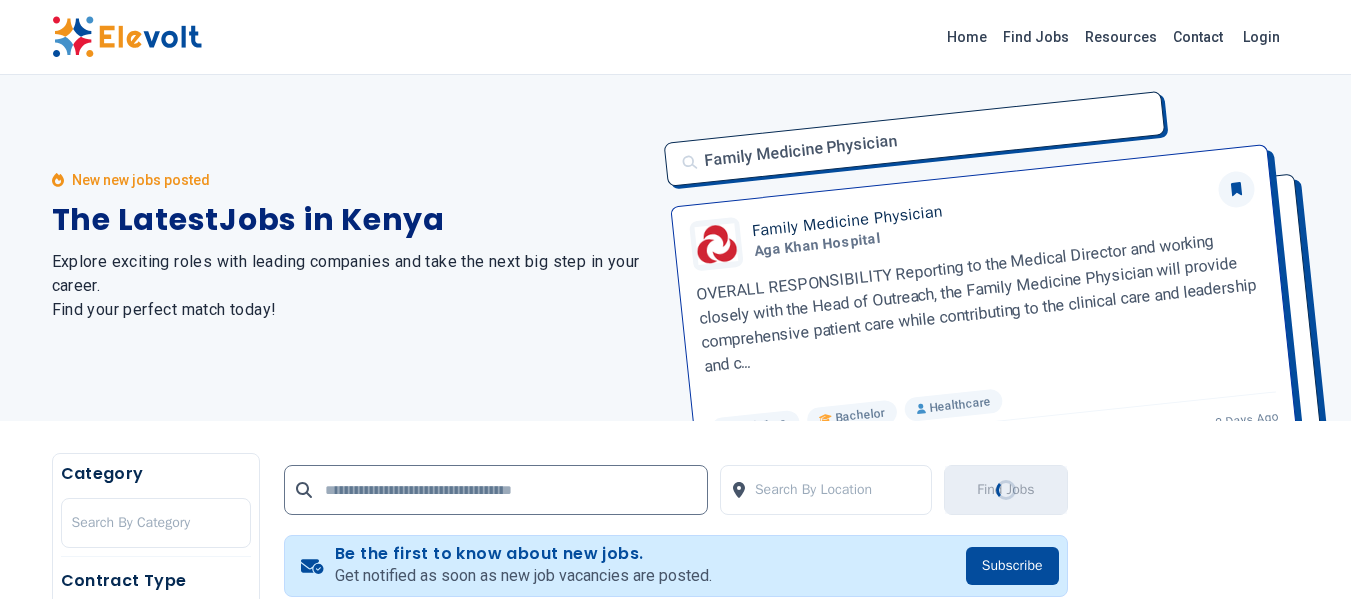 scroll, scrollTop: 0, scrollLeft: 0, axis: both 